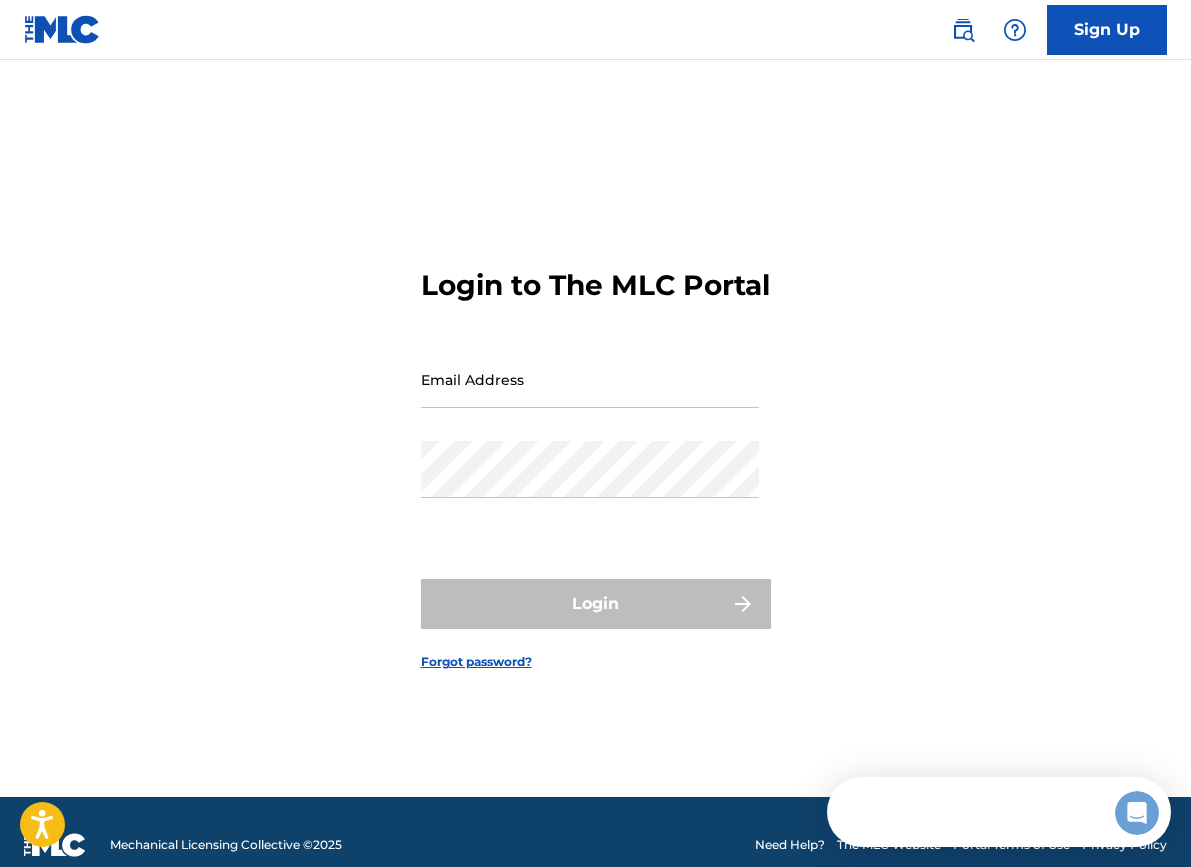 scroll, scrollTop: 0, scrollLeft: 0, axis: both 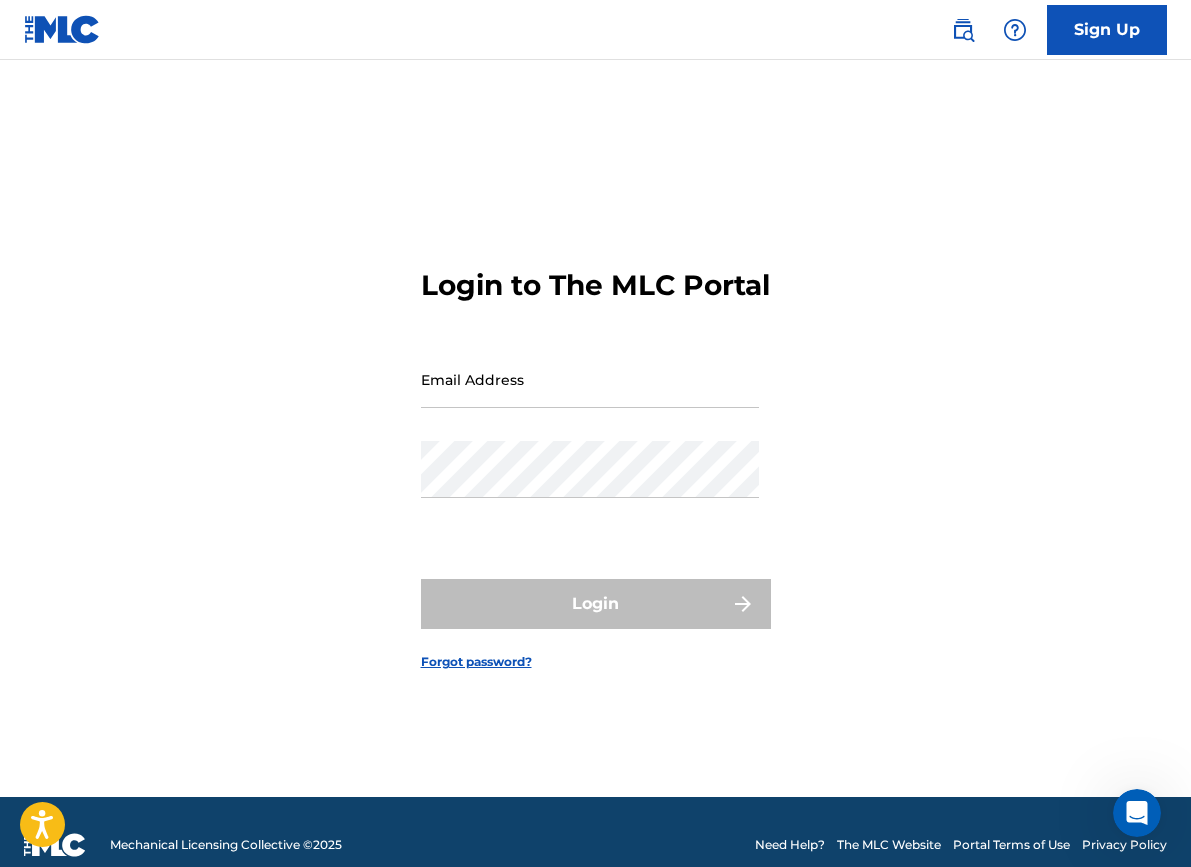 click on "Email Address" at bounding box center (590, 379) 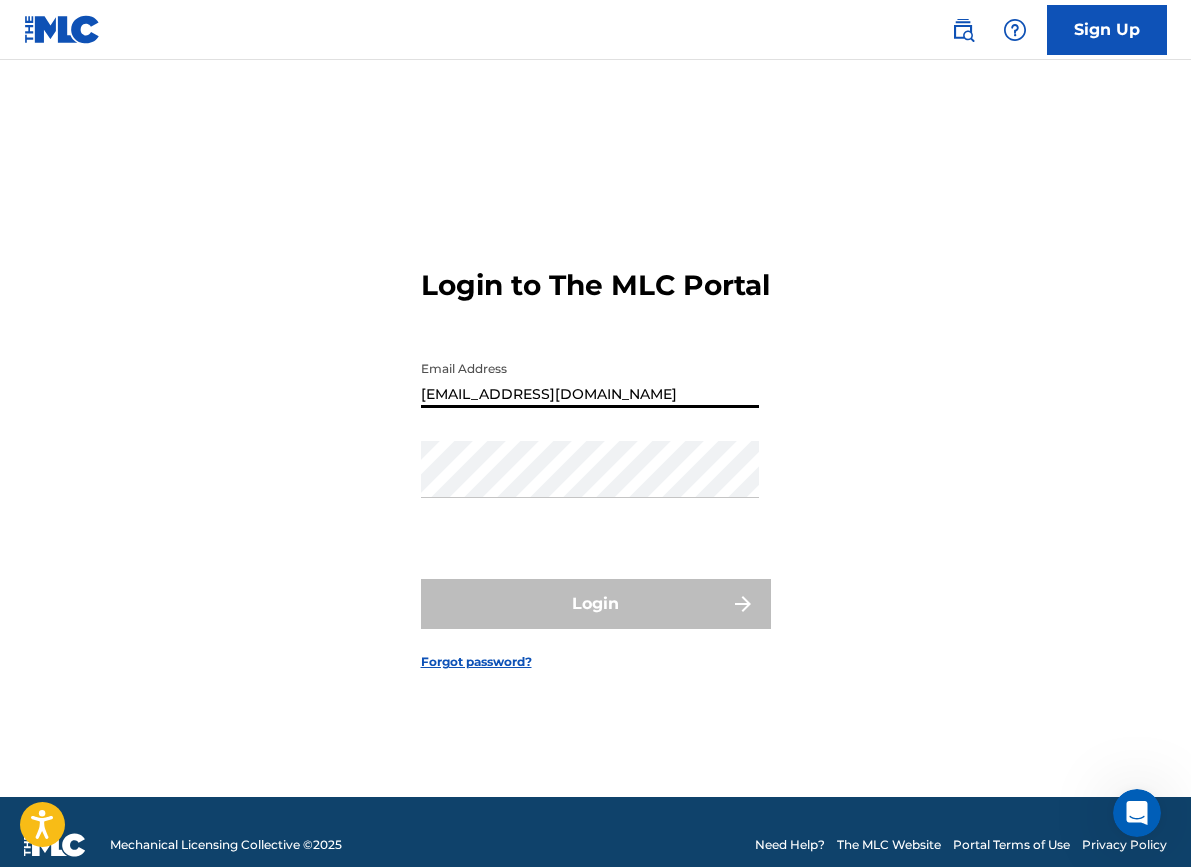 type on "[EMAIL_ADDRESS][DOMAIN_NAME]" 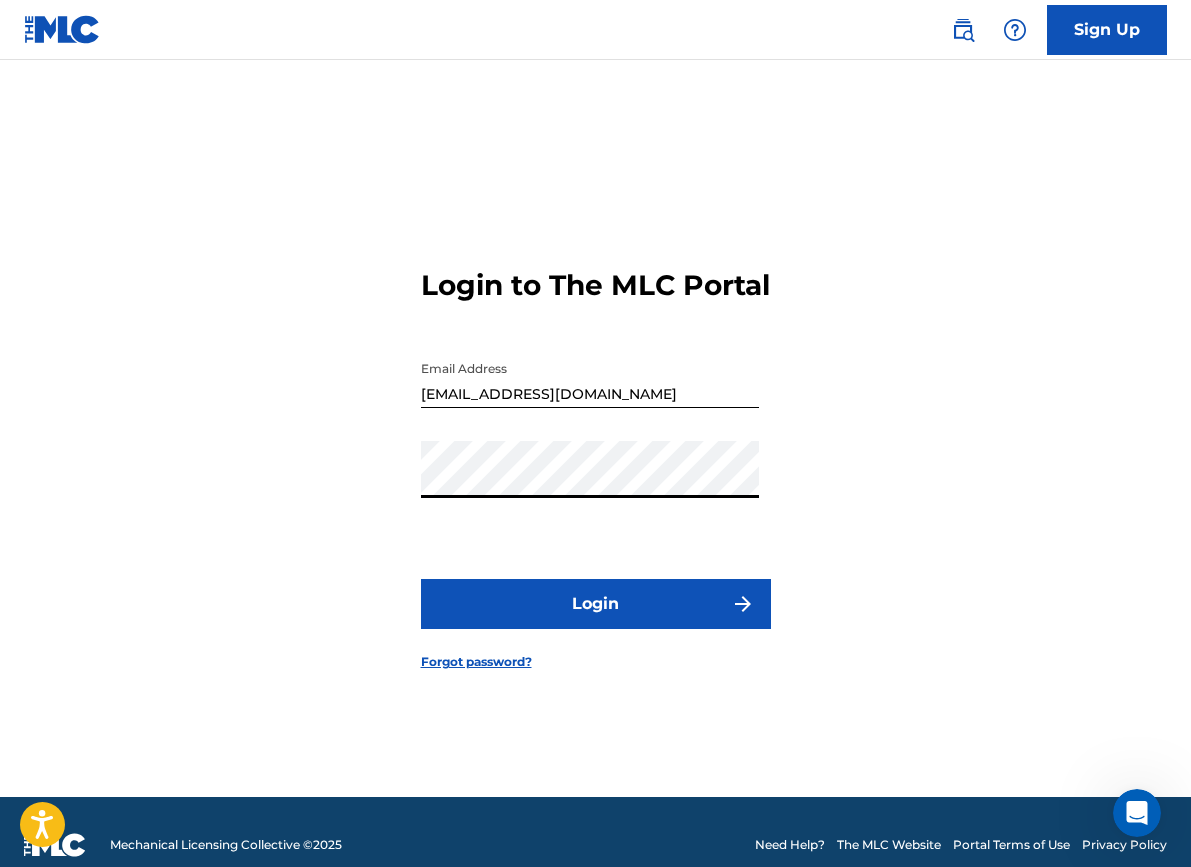 click on "Login" at bounding box center [596, 604] 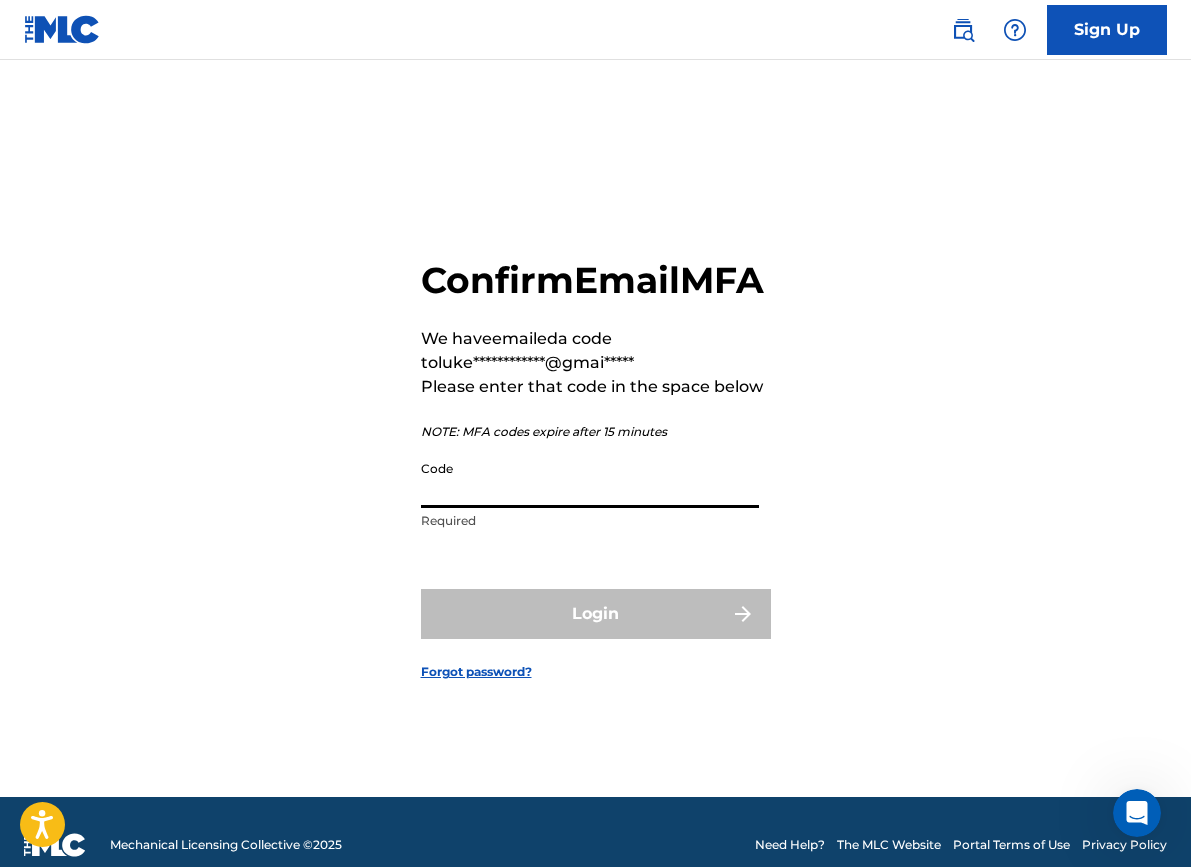 click on "Code" at bounding box center (590, 479) 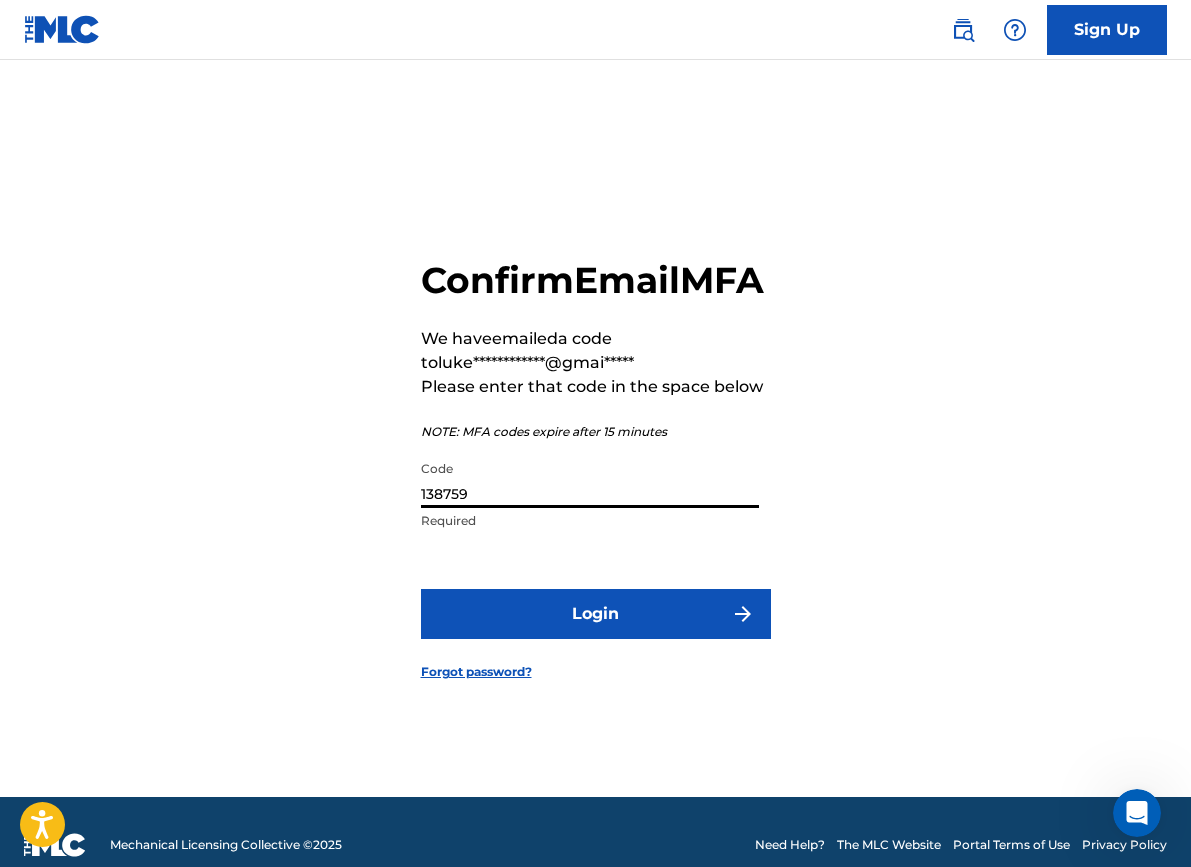 type on "138759" 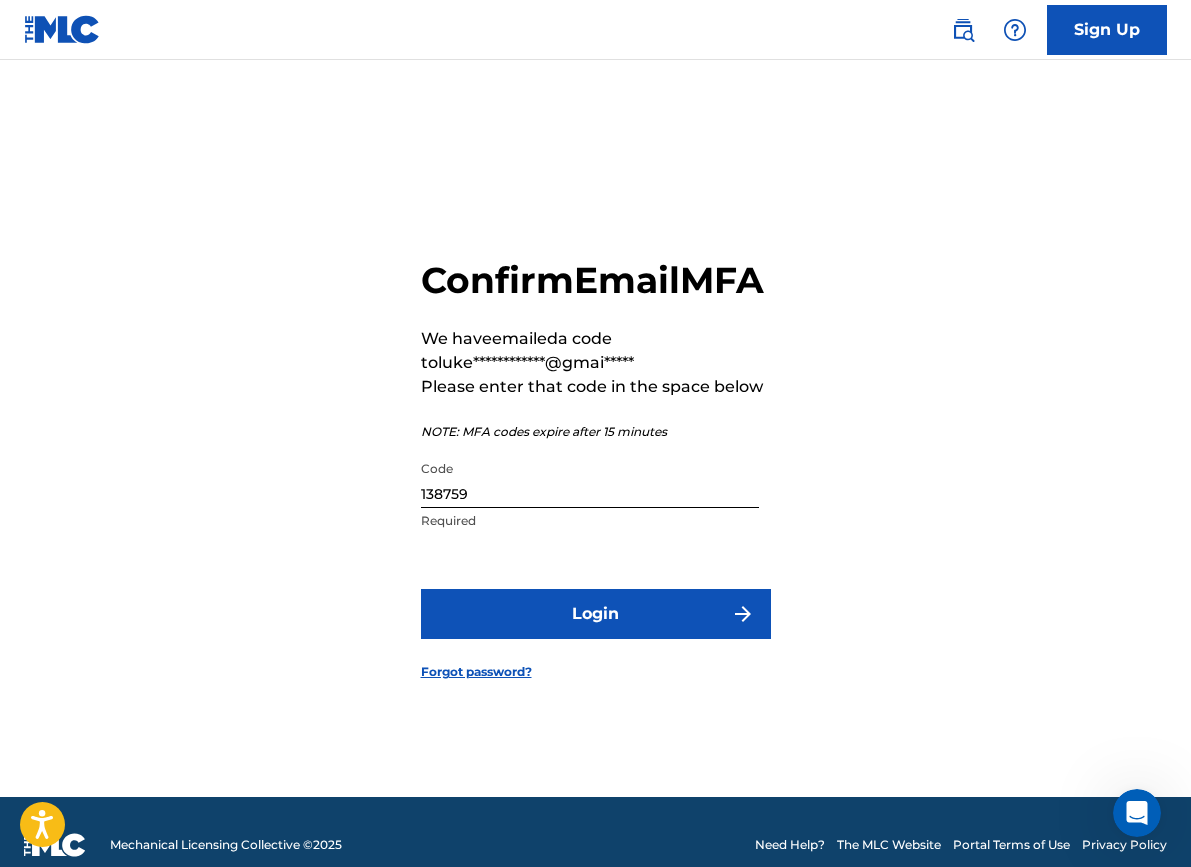 click on "Login" at bounding box center (596, 614) 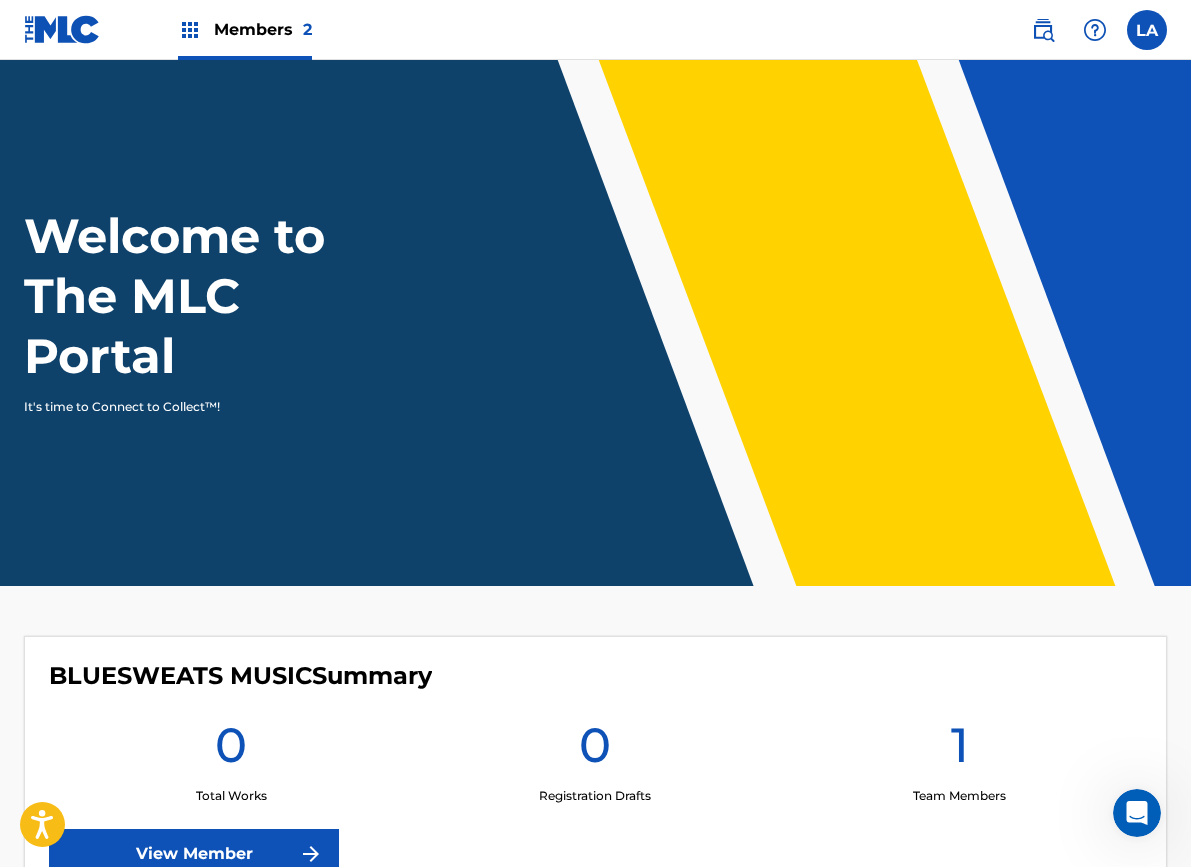 click on "Members    2" at bounding box center (263, 29) 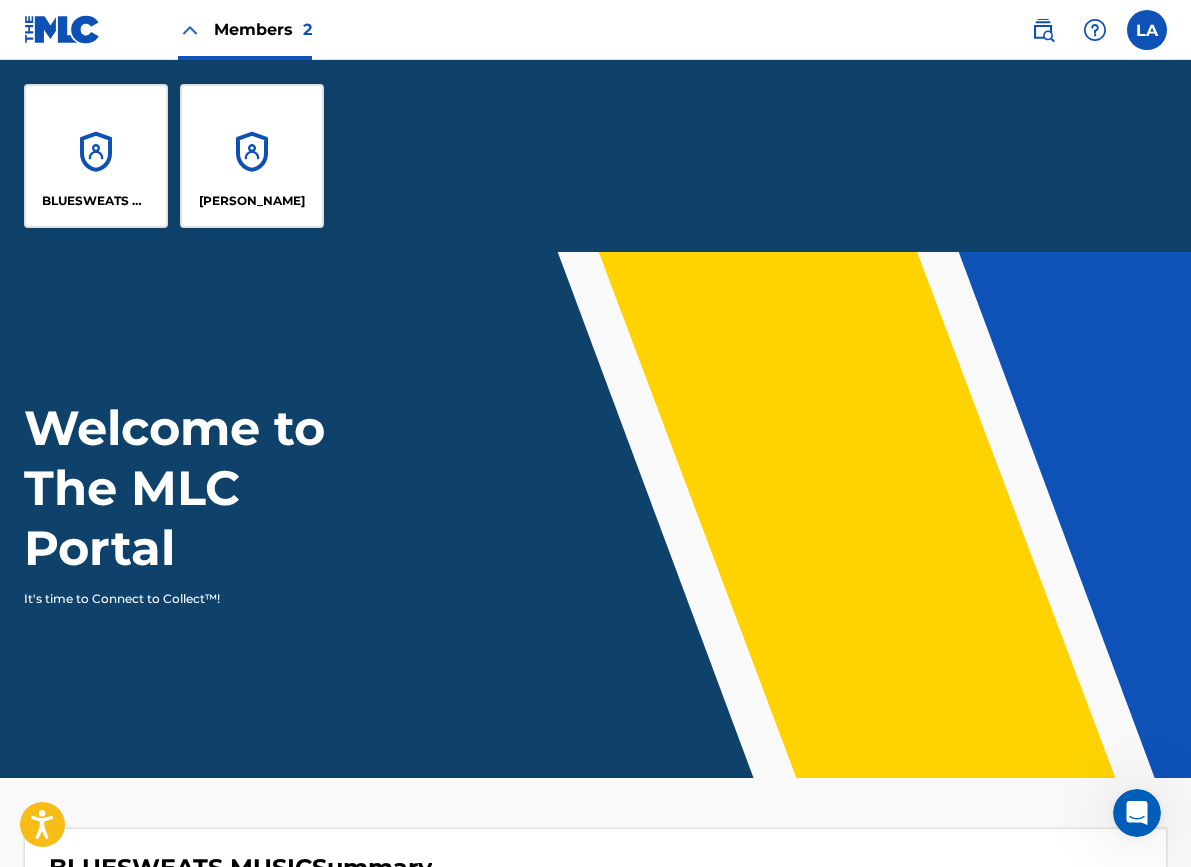 scroll, scrollTop: 0, scrollLeft: 0, axis: both 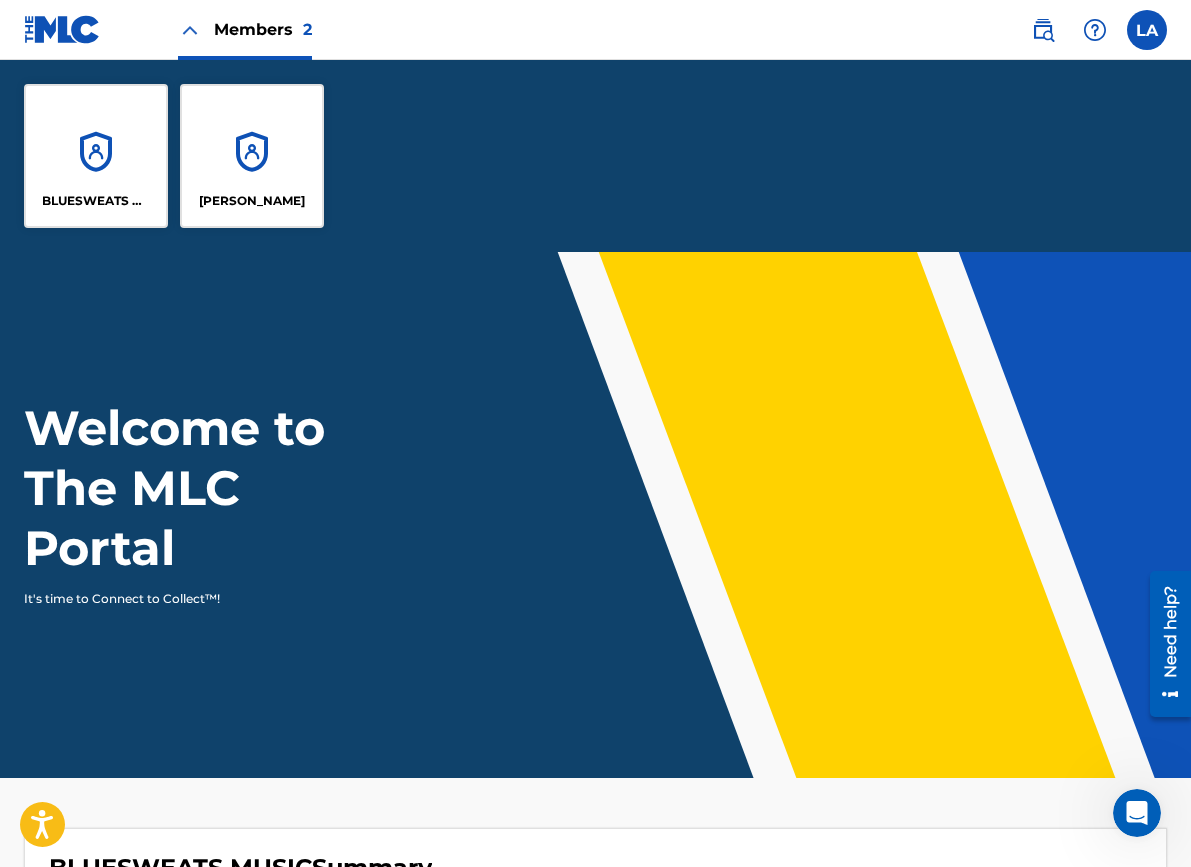 click on "BLUESWEATS MUSIC" at bounding box center (96, 156) 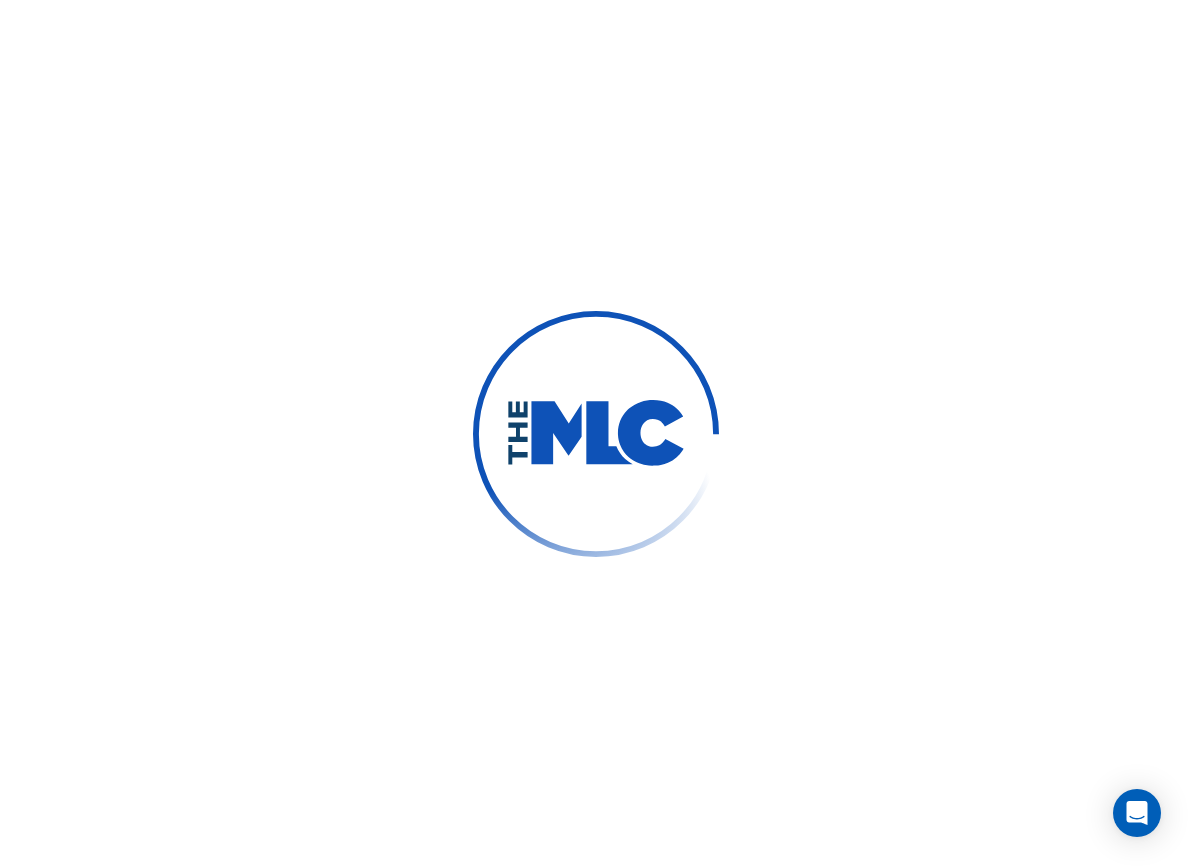 scroll, scrollTop: 0, scrollLeft: 0, axis: both 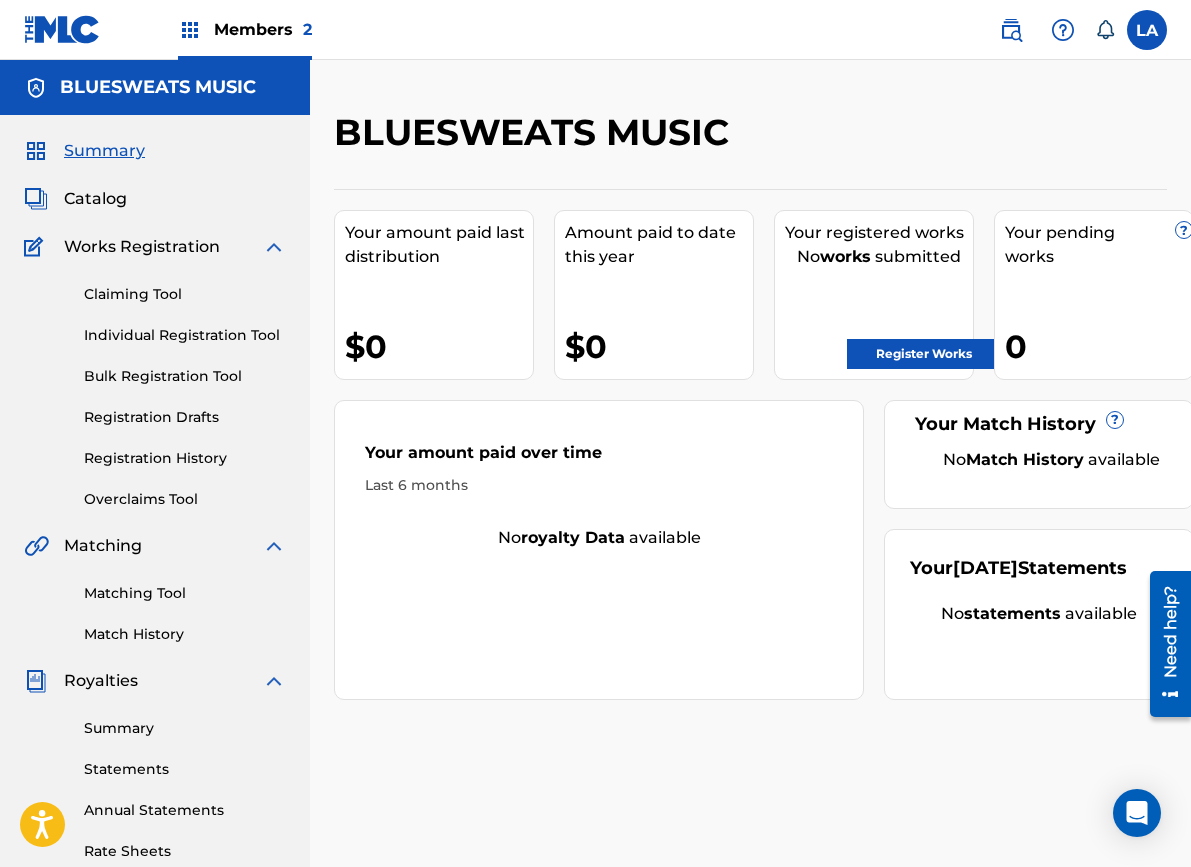 click on "Bulk Registration Tool" at bounding box center (185, 376) 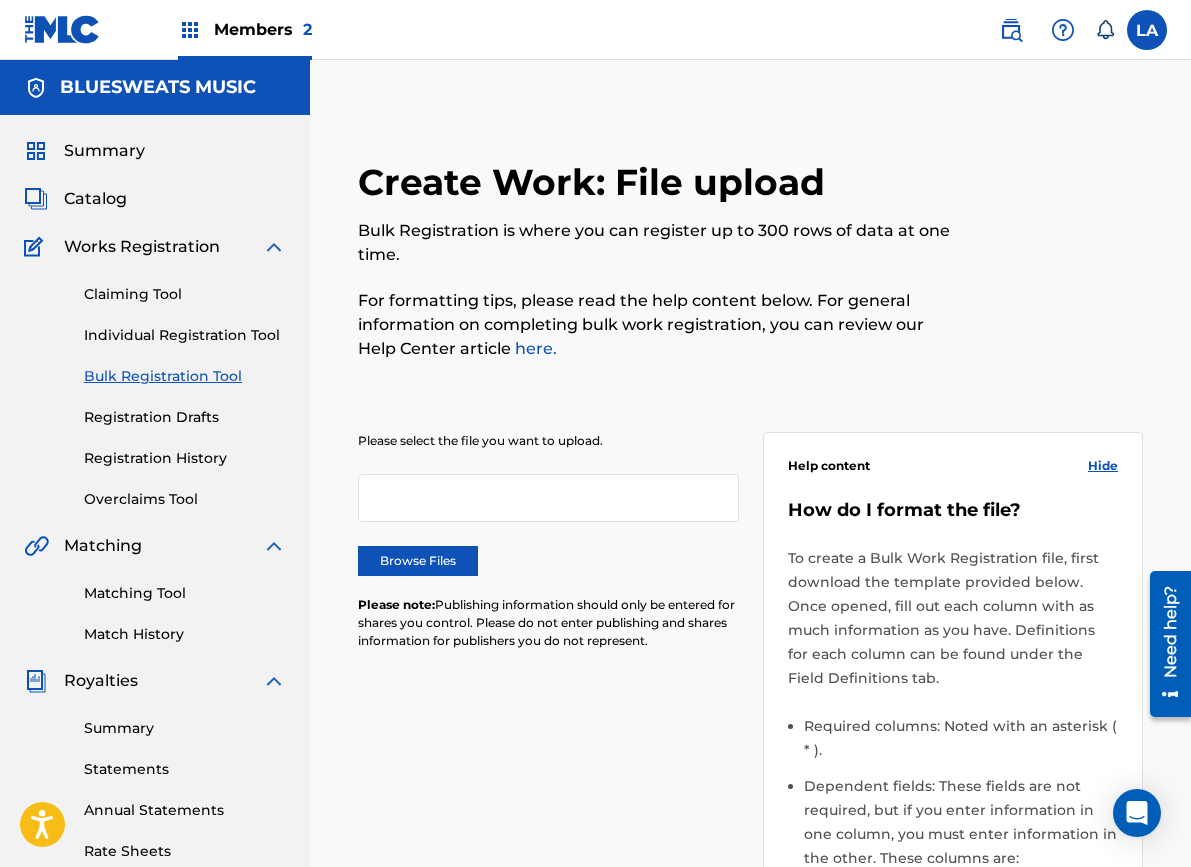 click on "Browse Files" at bounding box center (418, 561) 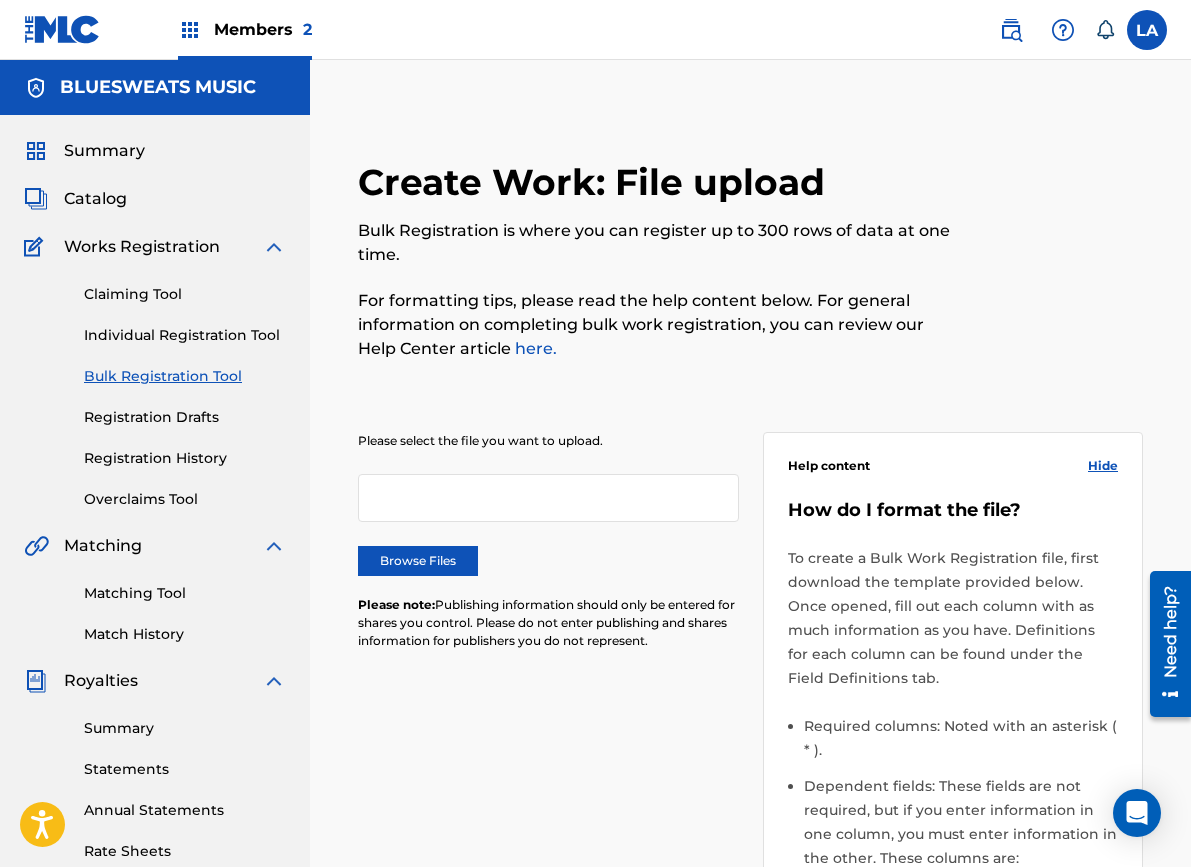 click on "Browse Files" at bounding box center (418, 561) 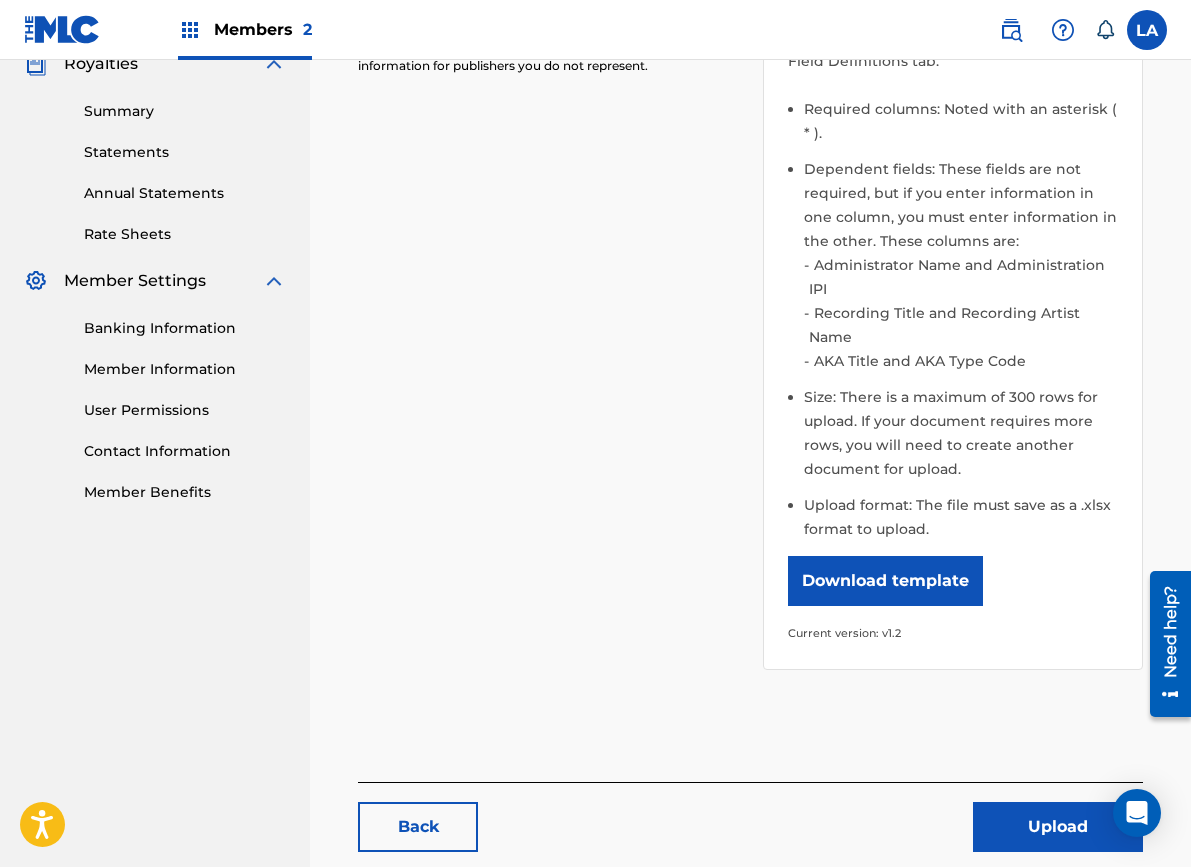 scroll, scrollTop: 709, scrollLeft: 0, axis: vertical 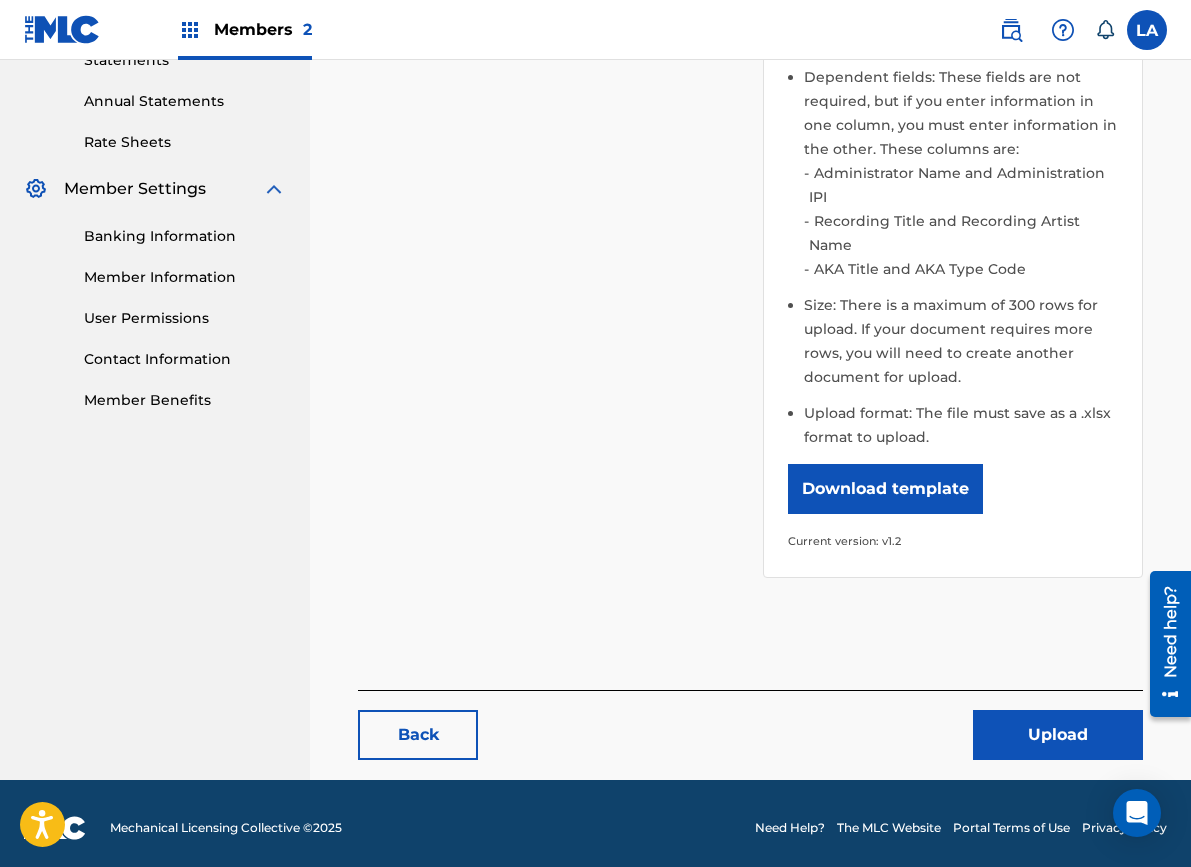 click on "Upload" at bounding box center [1058, 735] 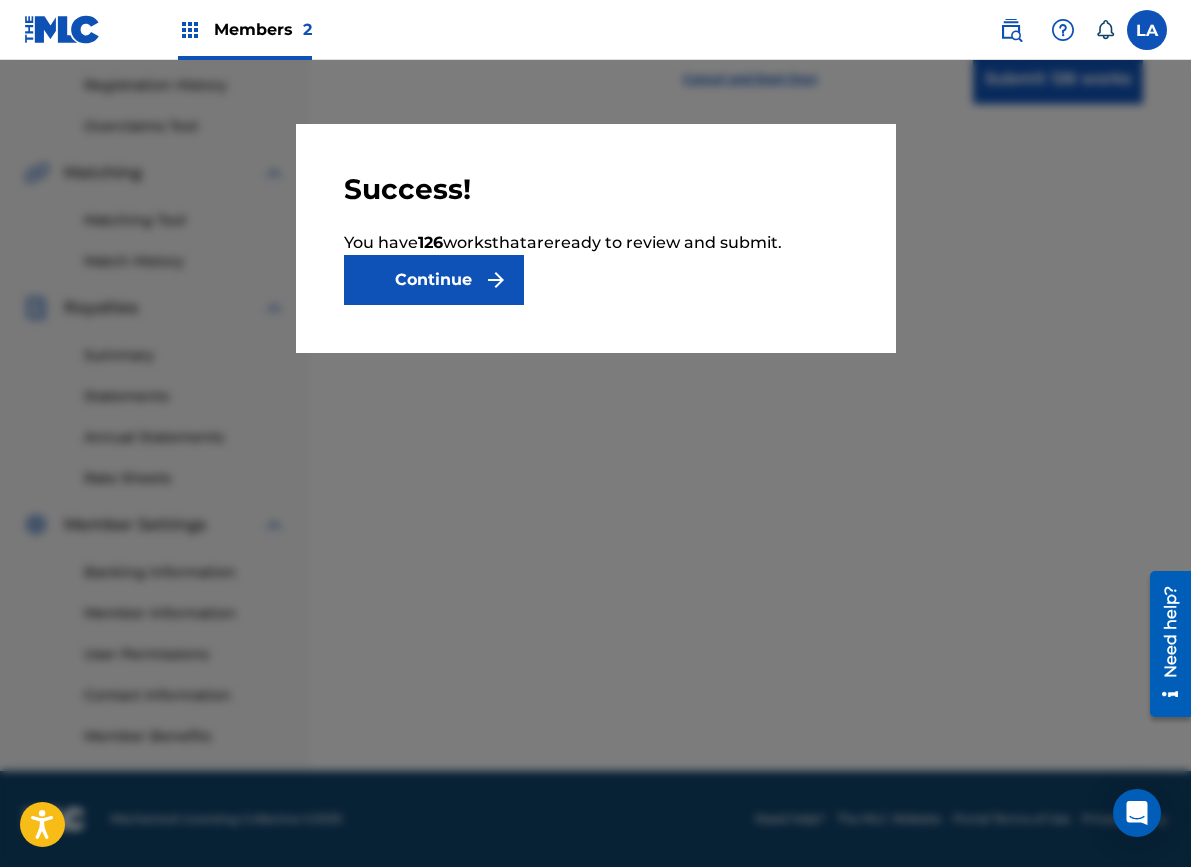 scroll, scrollTop: 0, scrollLeft: 0, axis: both 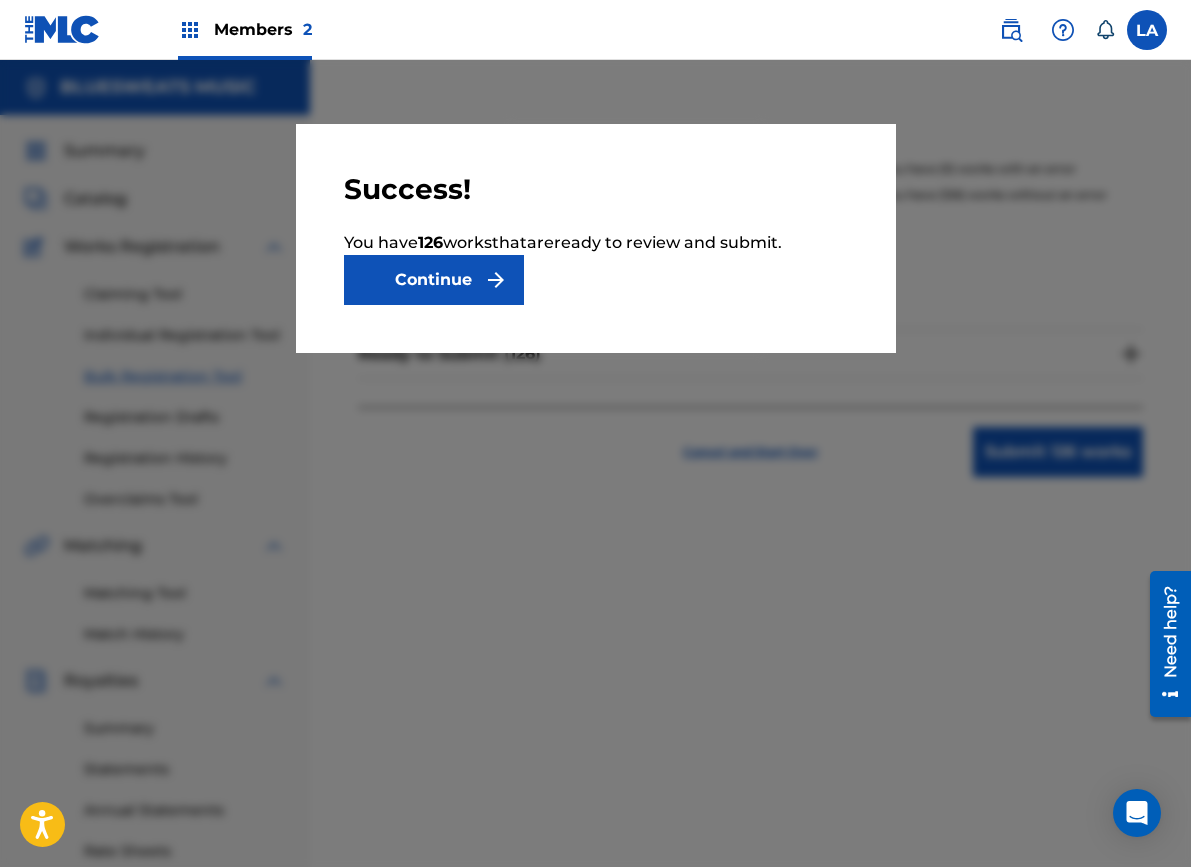 click on "Continue" at bounding box center [434, 280] 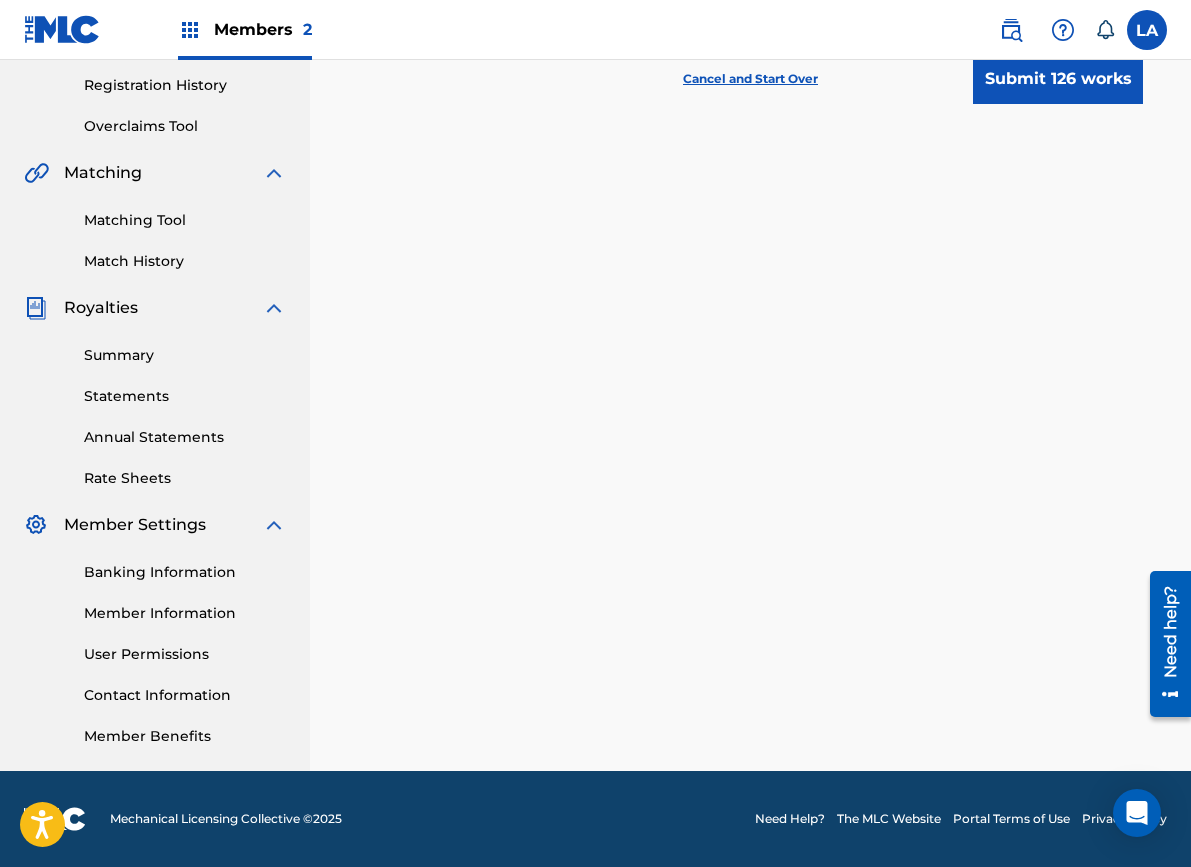 scroll, scrollTop: 0, scrollLeft: 0, axis: both 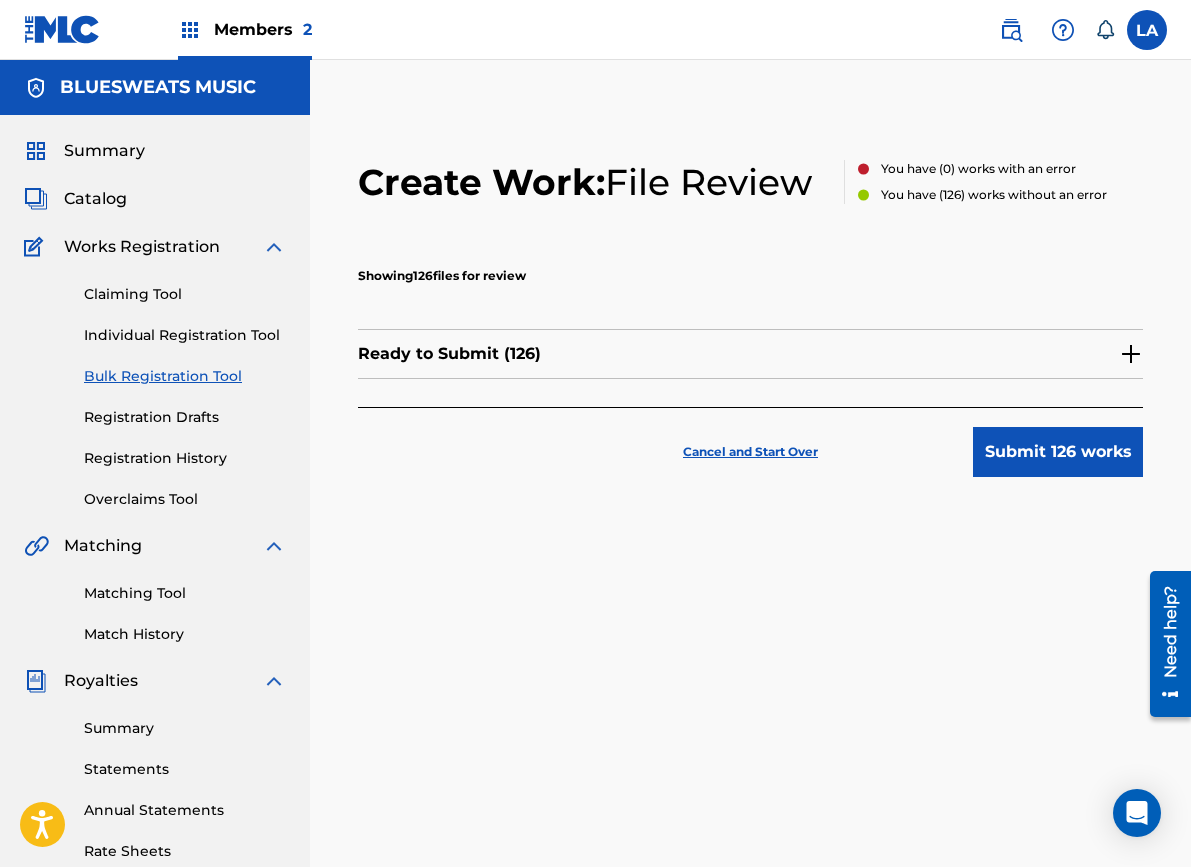 click on "Submit 126 works" at bounding box center [1058, 452] 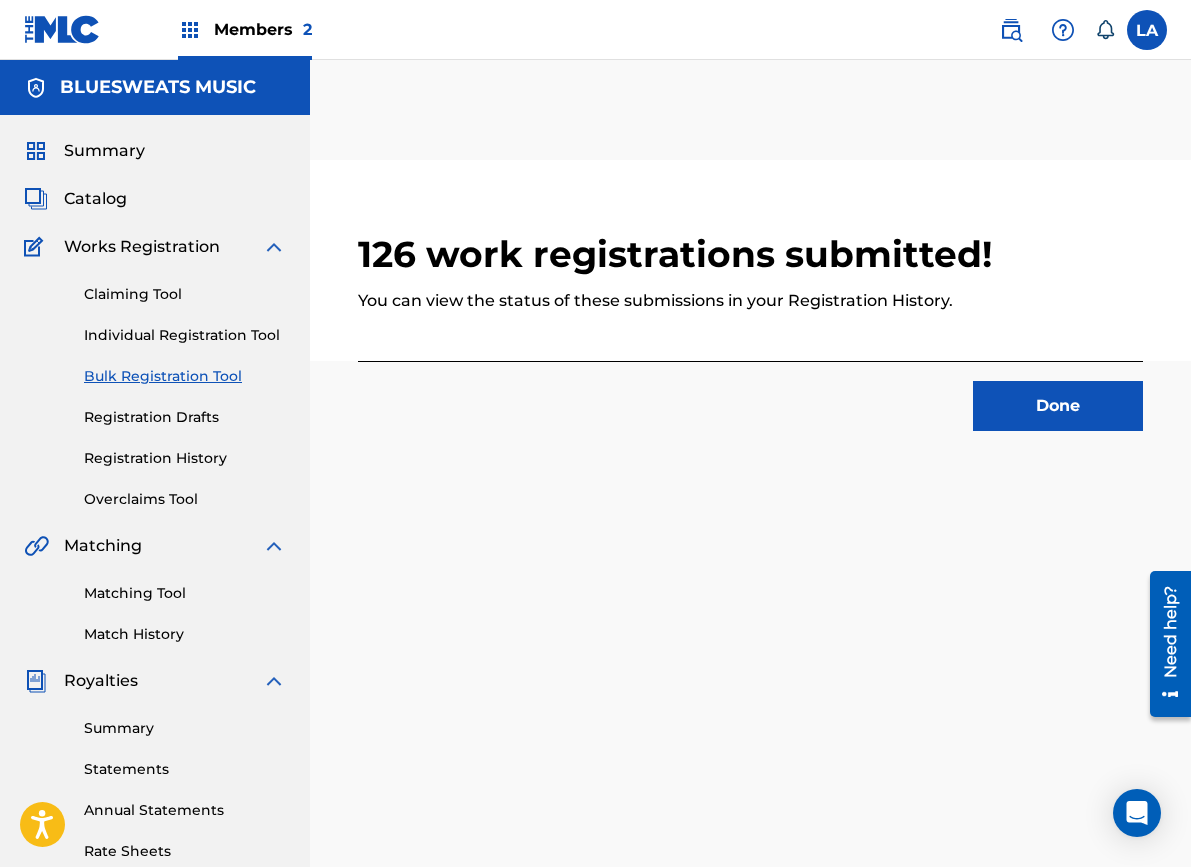 click on "Done" at bounding box center [1058, 406] 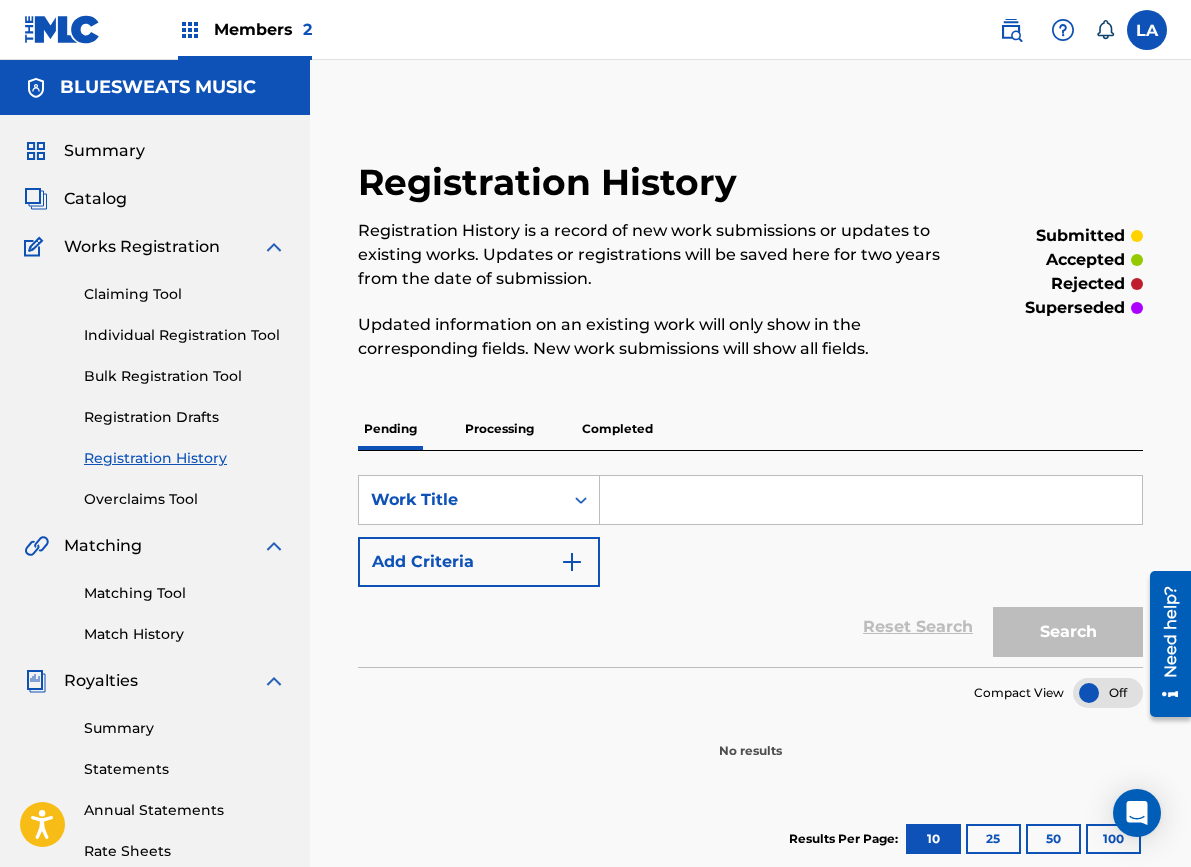 click on "Processing" at bounding box center (499, 429) 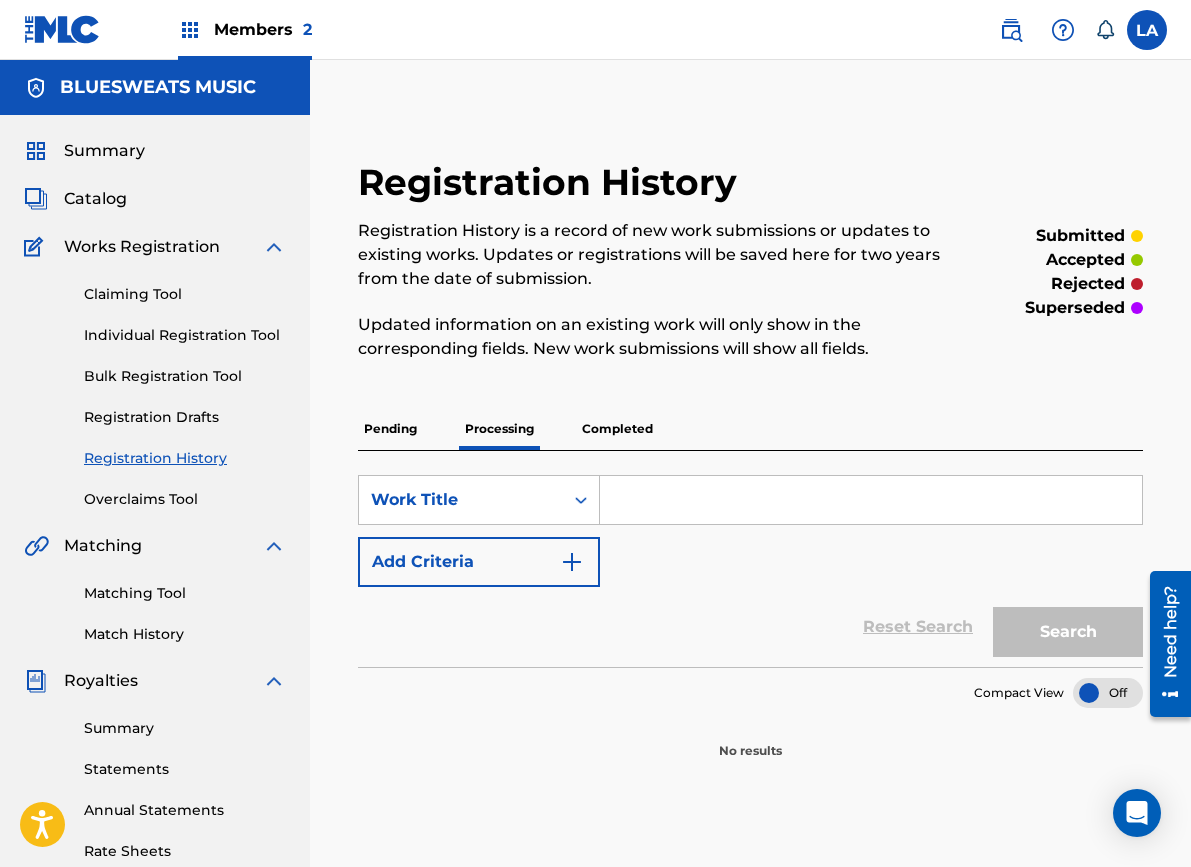 click on "Completed" at bounding box center (617, 429) 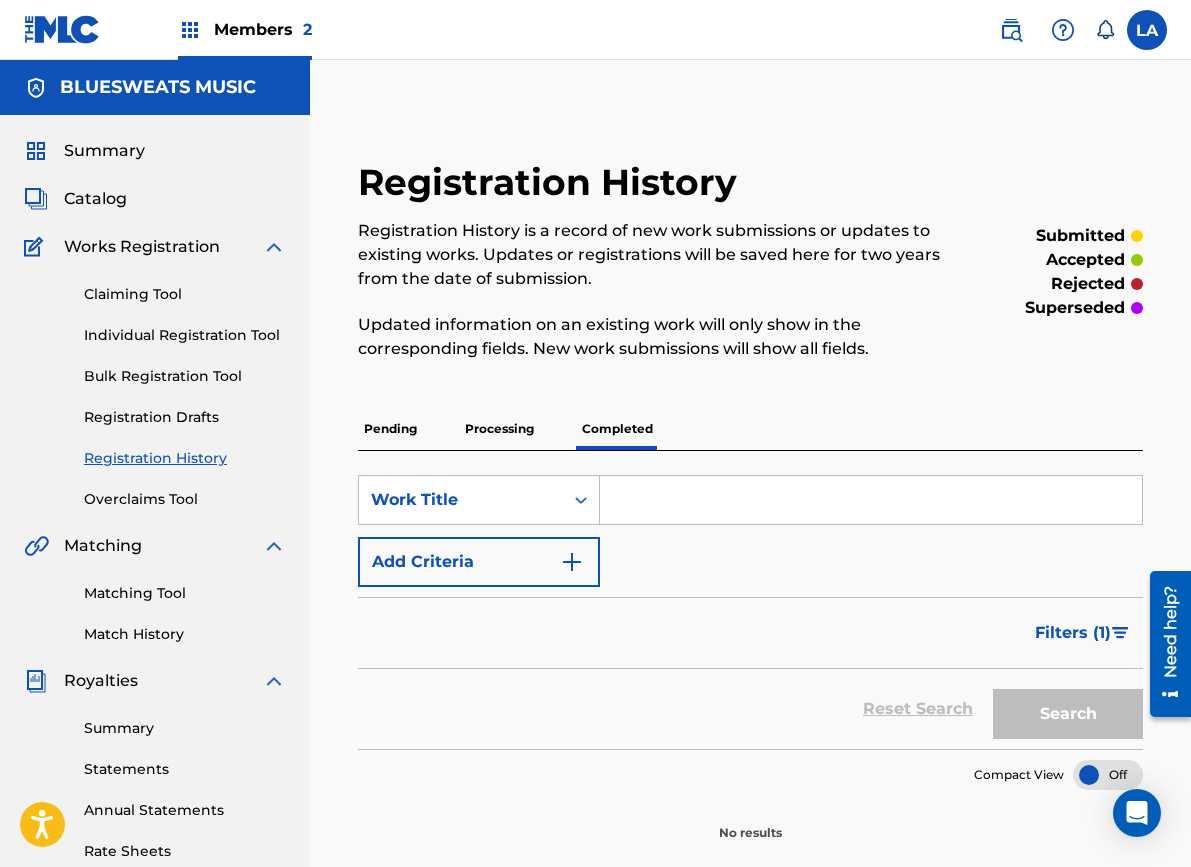 click on "Processing" at bounding box center (499, 429) 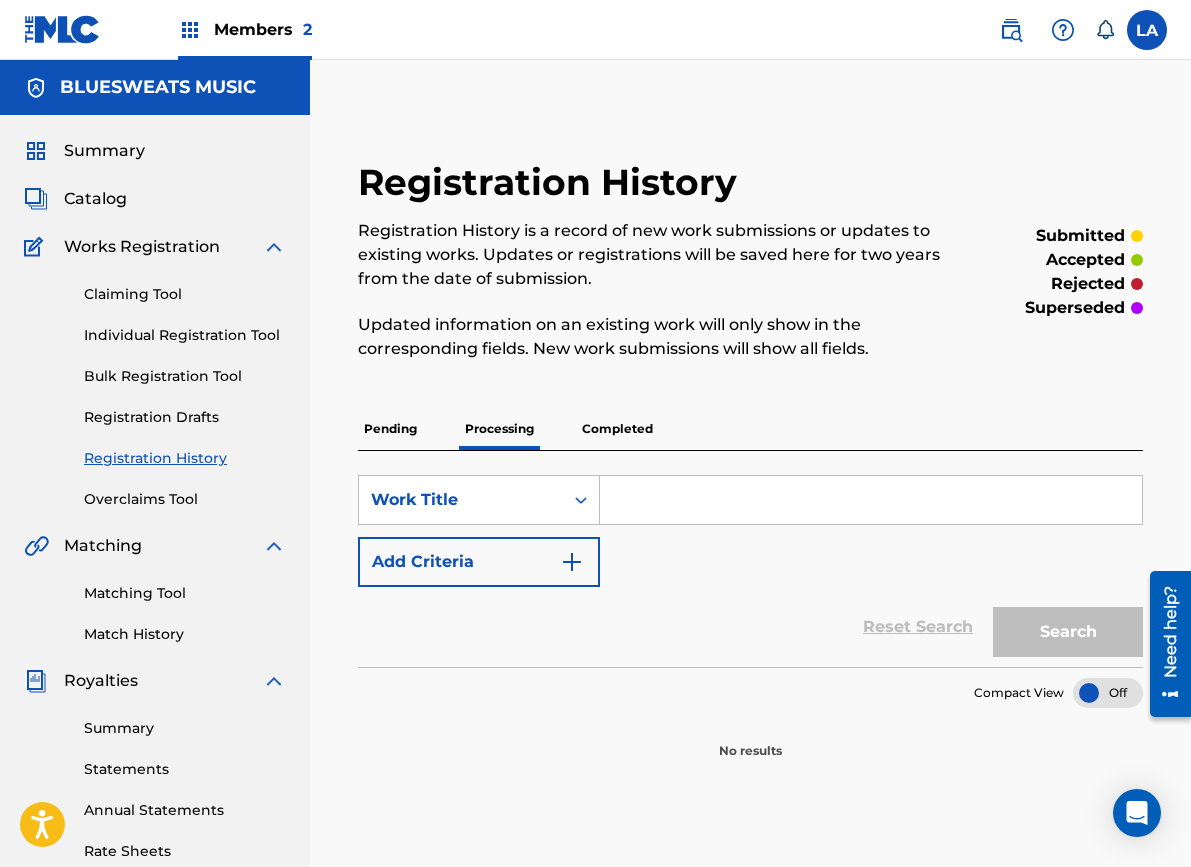 click on "Pending" at bounding box center [390, 429] 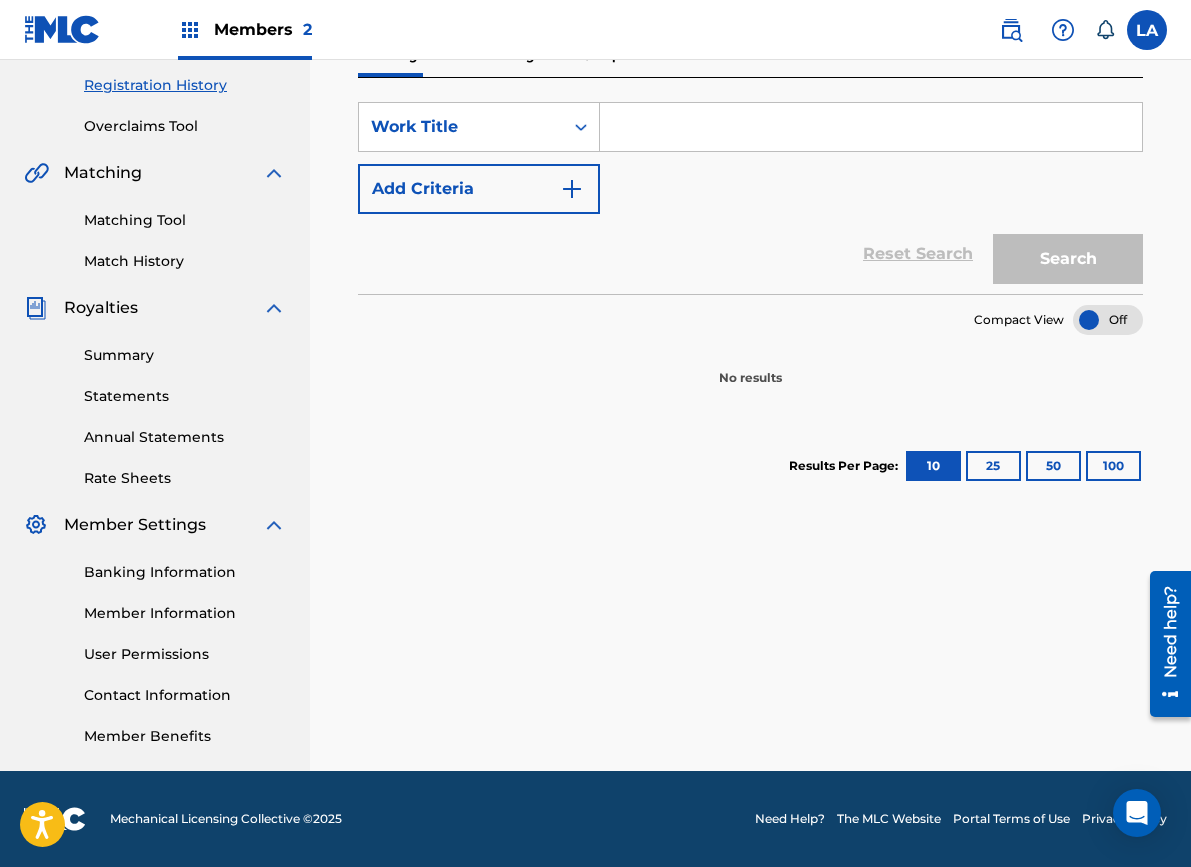 scroll, scrollTop: 0, scrollLeft: 0, axis: both 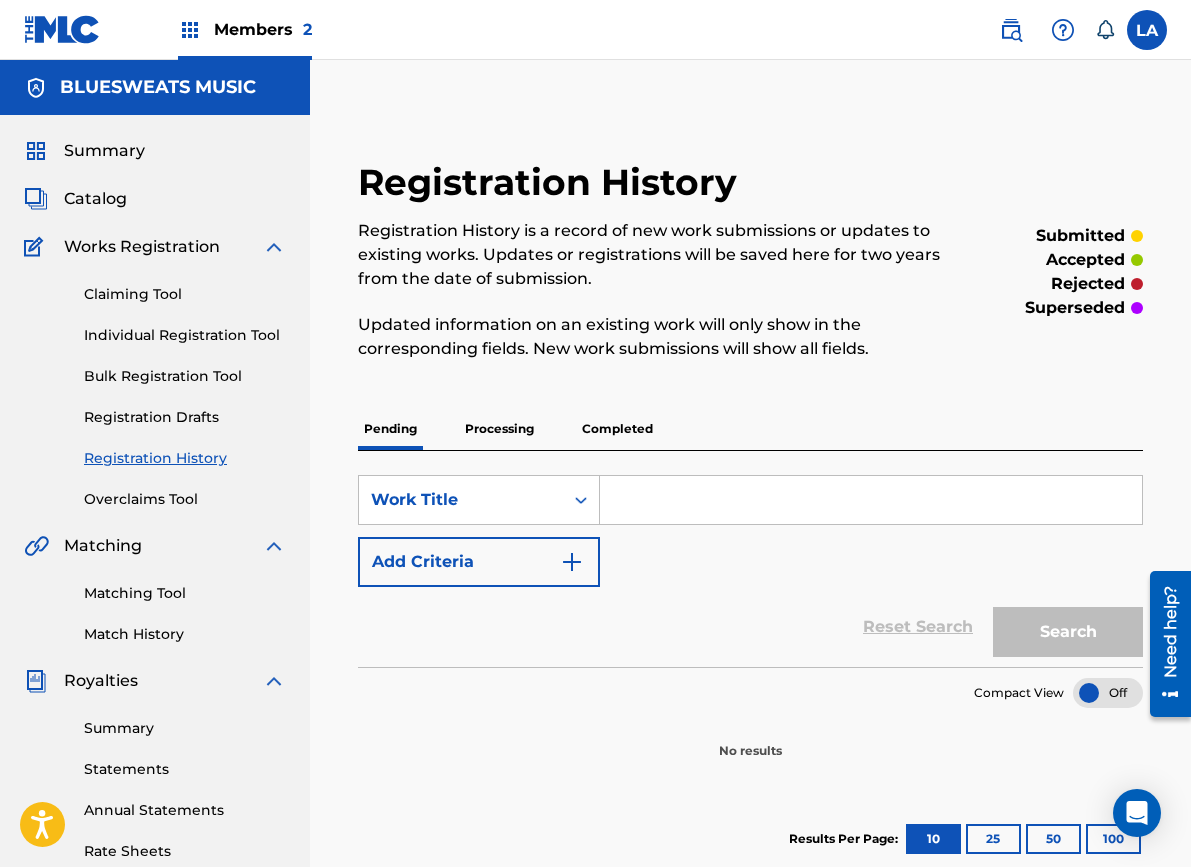 click on "Registration History" at bounding box center [185, 458] 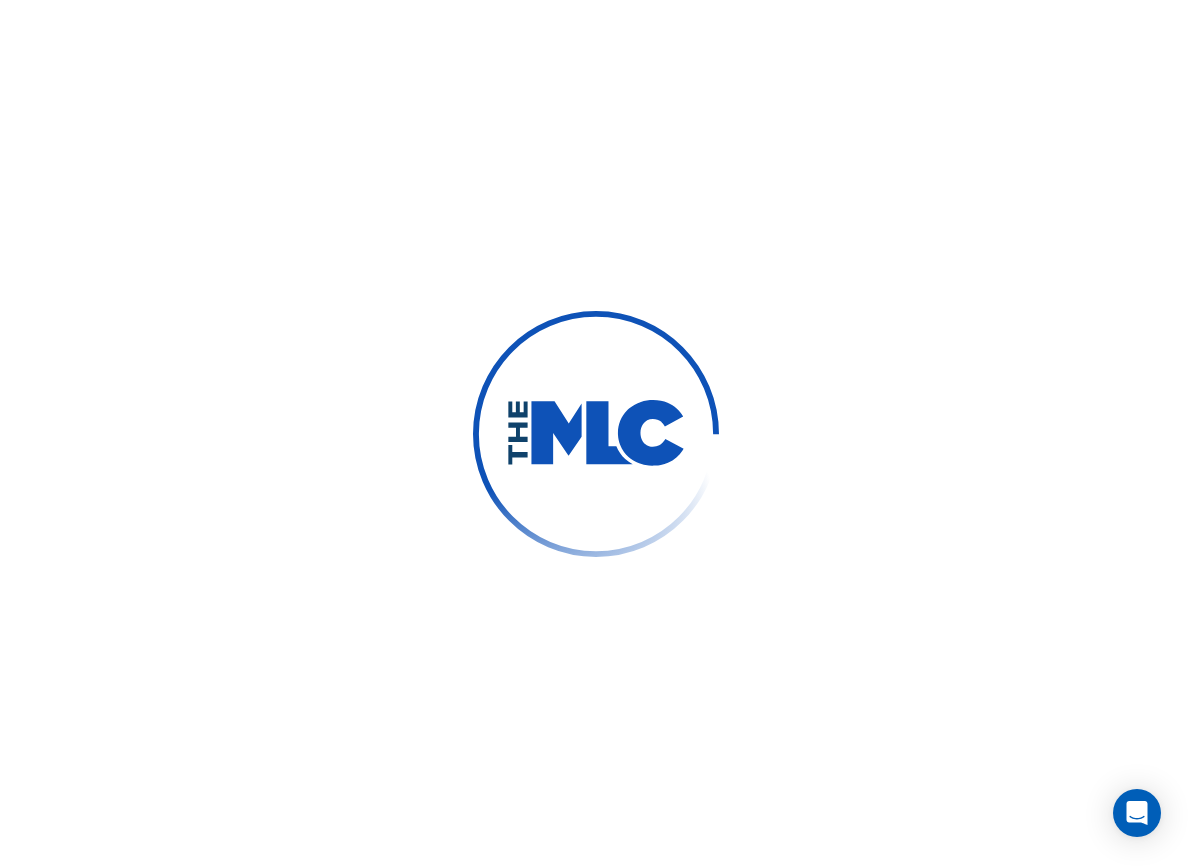 scroll, scrollTop: 0, scrollLeft: 0, axis: both 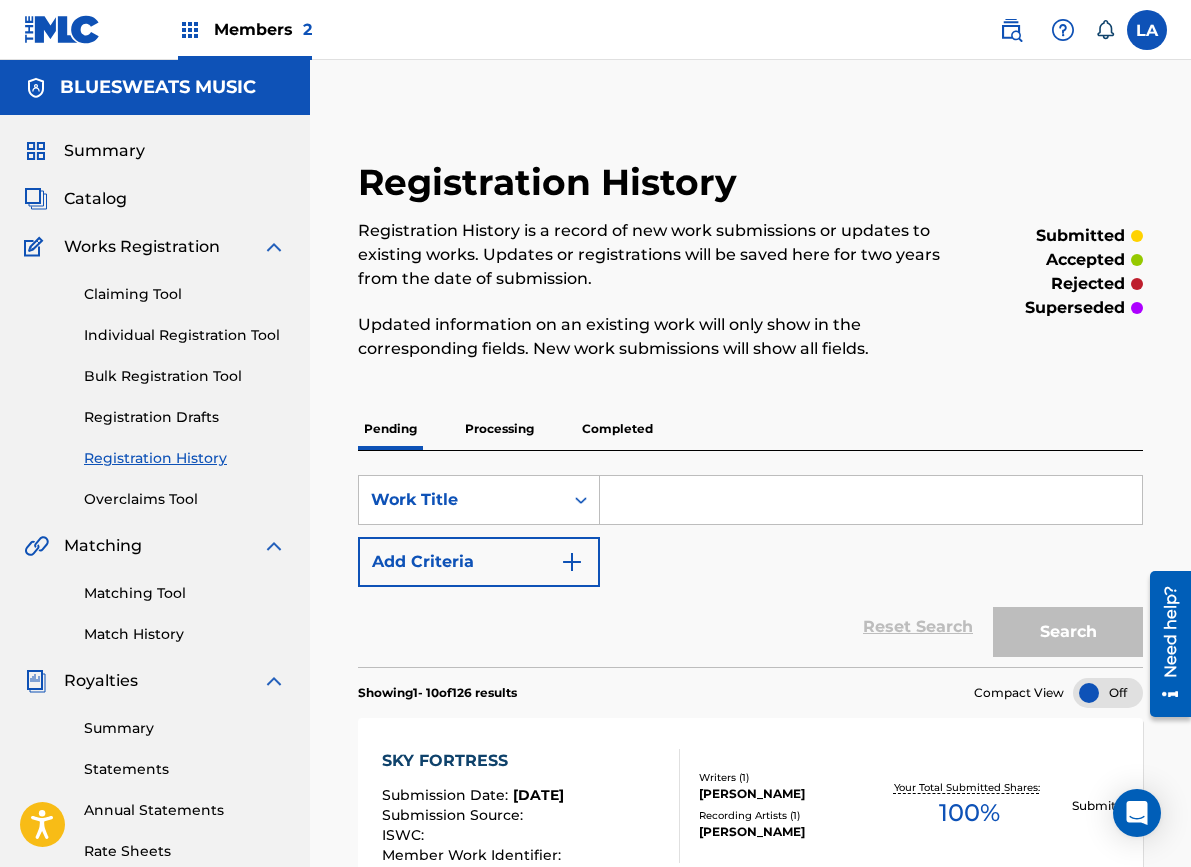 click on "Processing" at bounding box center (499, 429) 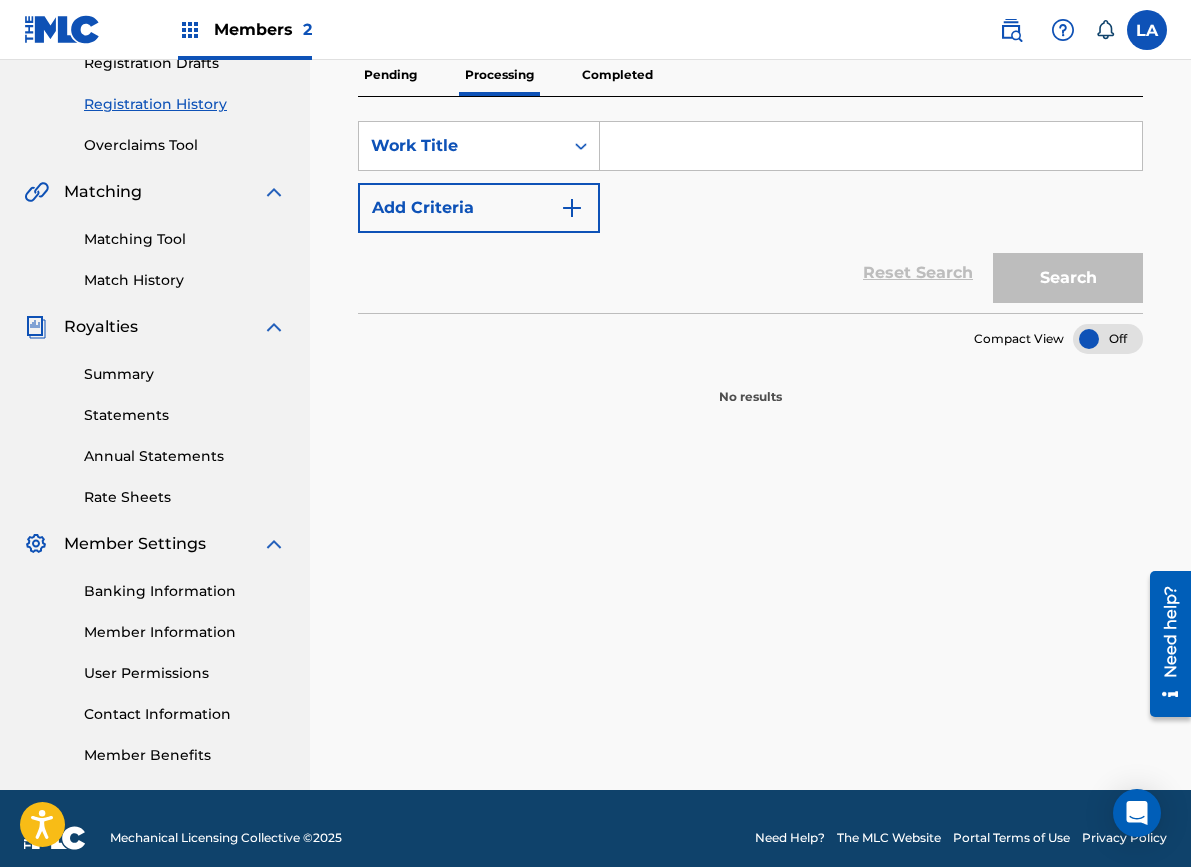 scroll, scrollTop: 0, scrollLeft: 0, axis: both 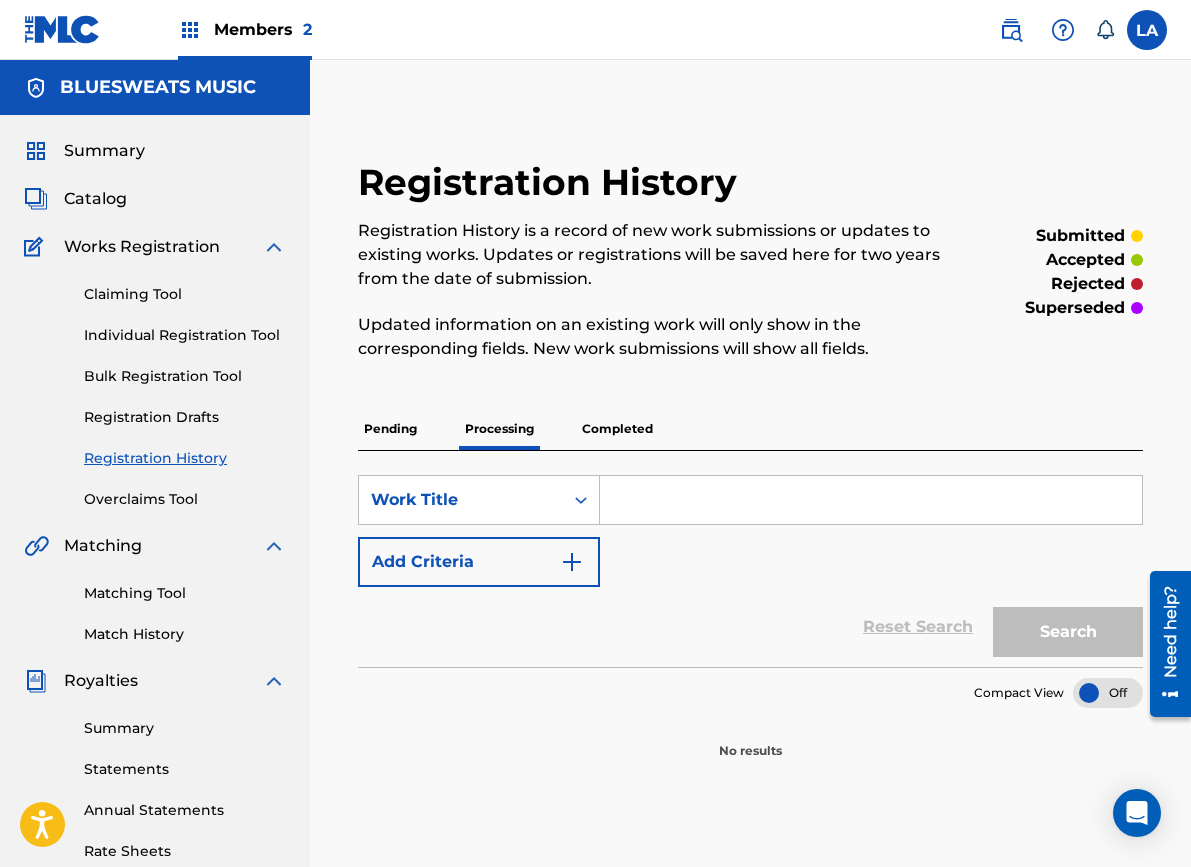 click on "Completed" at bounding box center [617, 429] 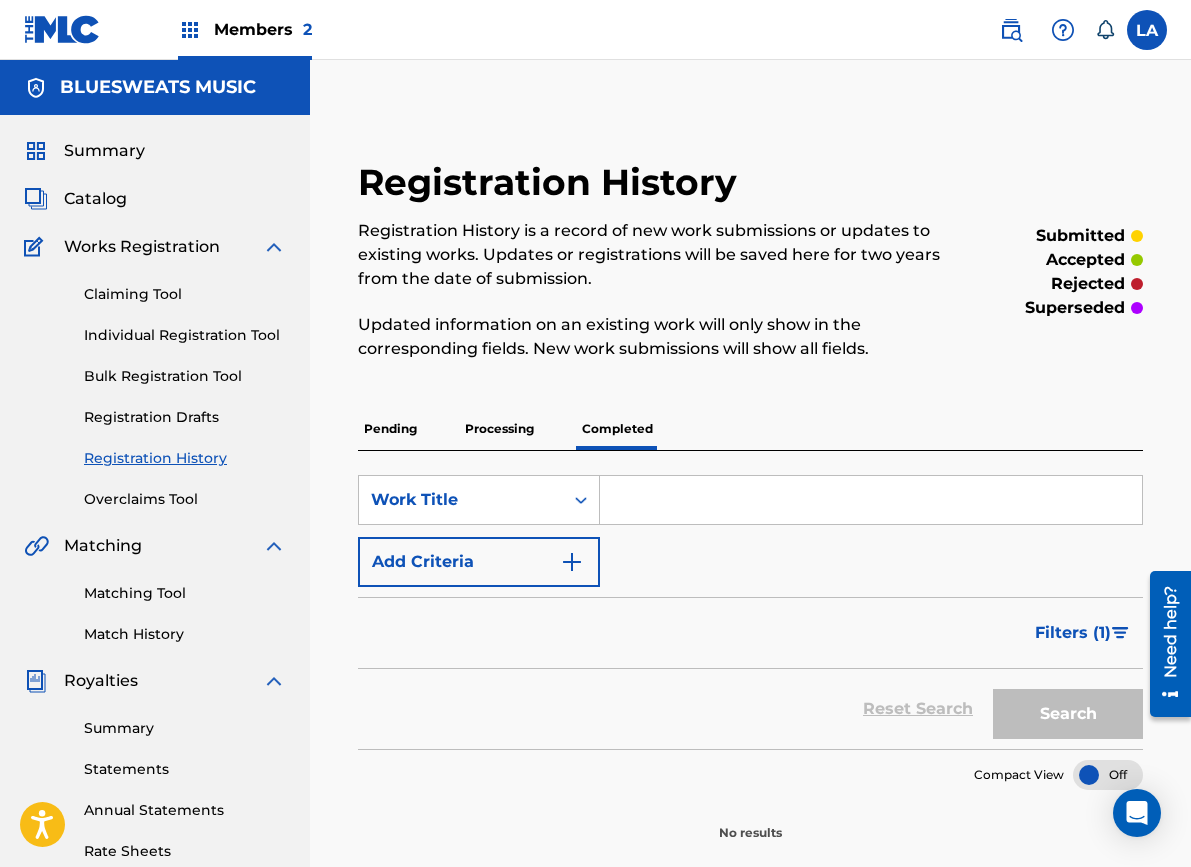 click on "Processing" at bounding box center (499, 429) 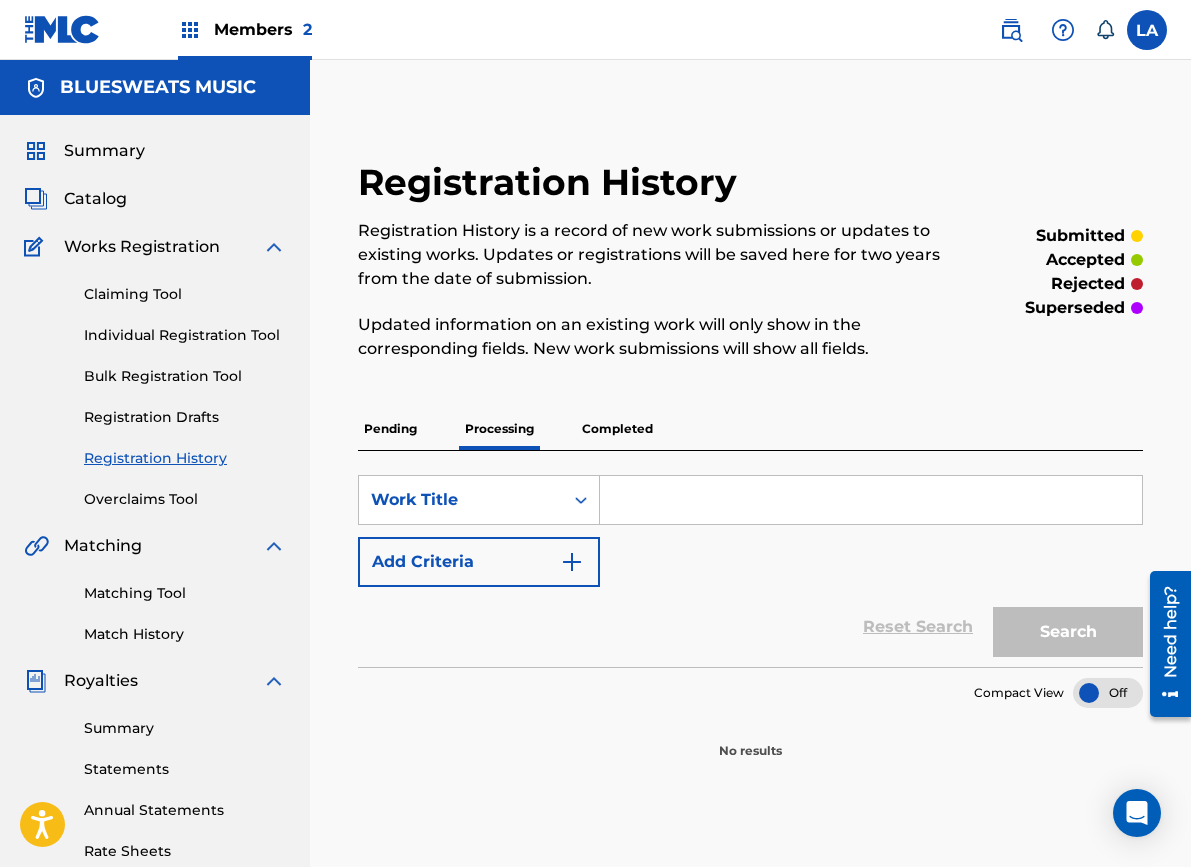 click on "Pending" at bounding box center [390, 429] 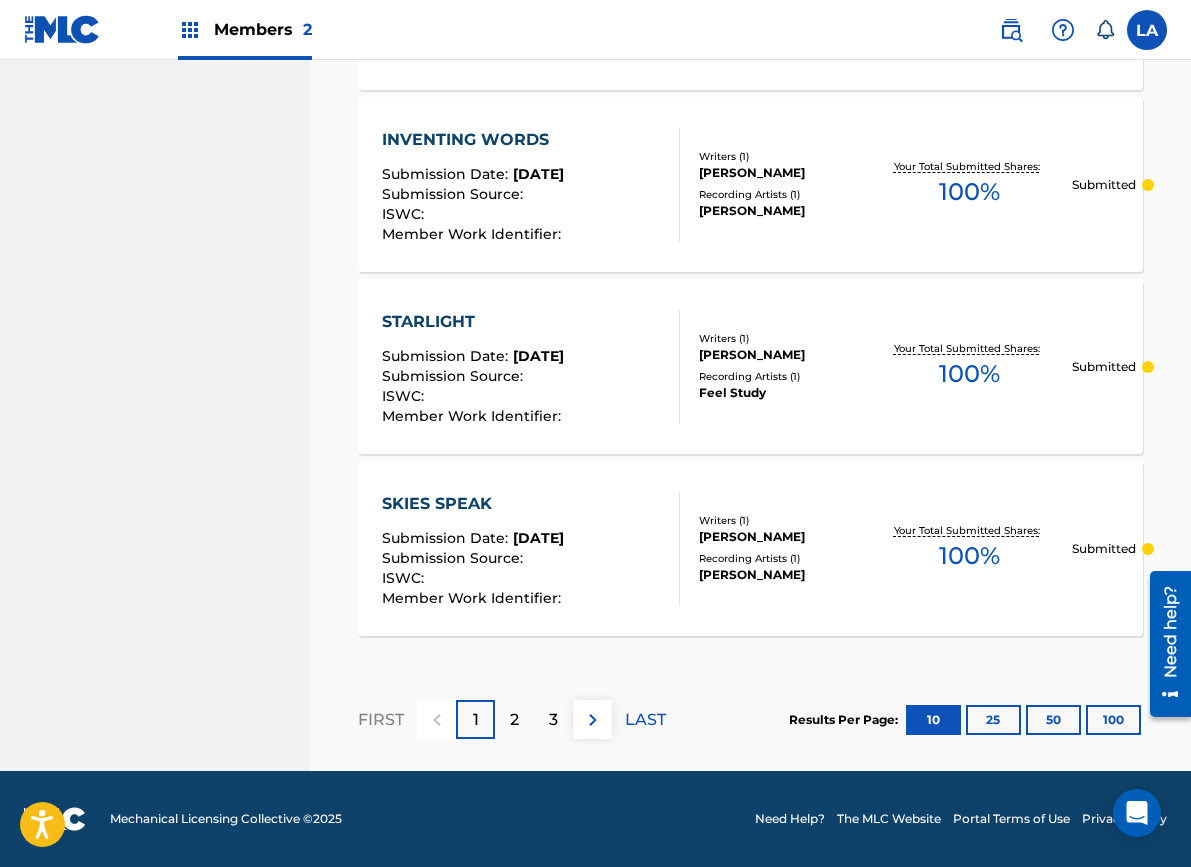 scroll, scrollTop: 0, scrollLeft: 0, axis: both 